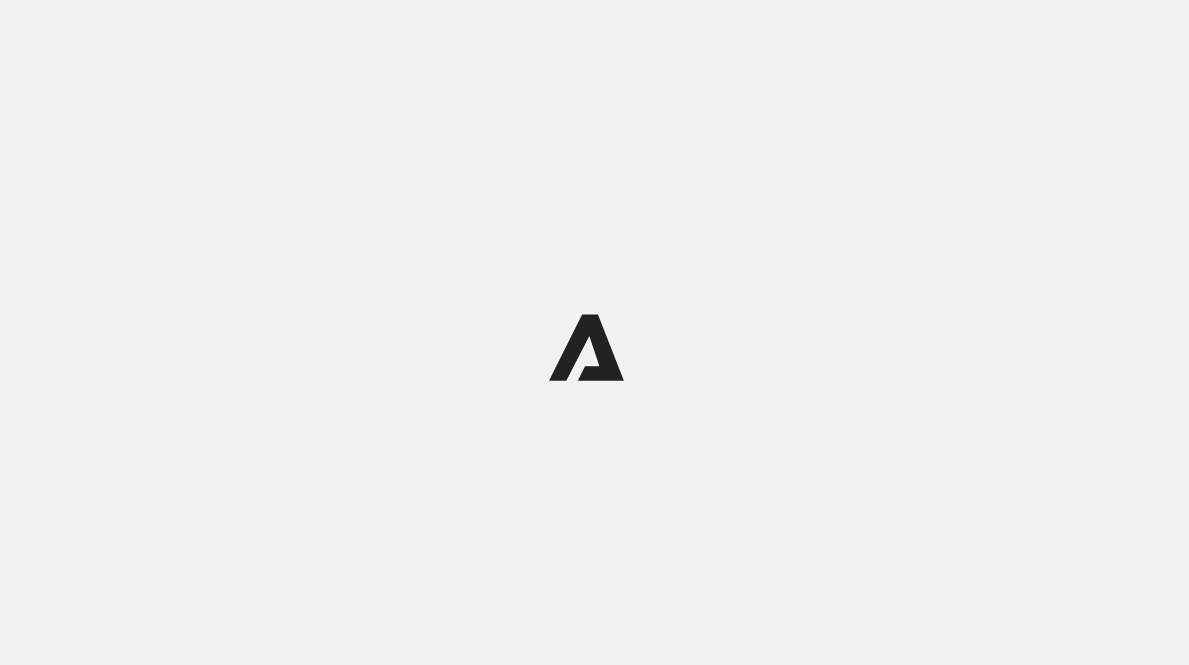 scroll, scrollTop: 0, scrollLeft: 0, axis: both 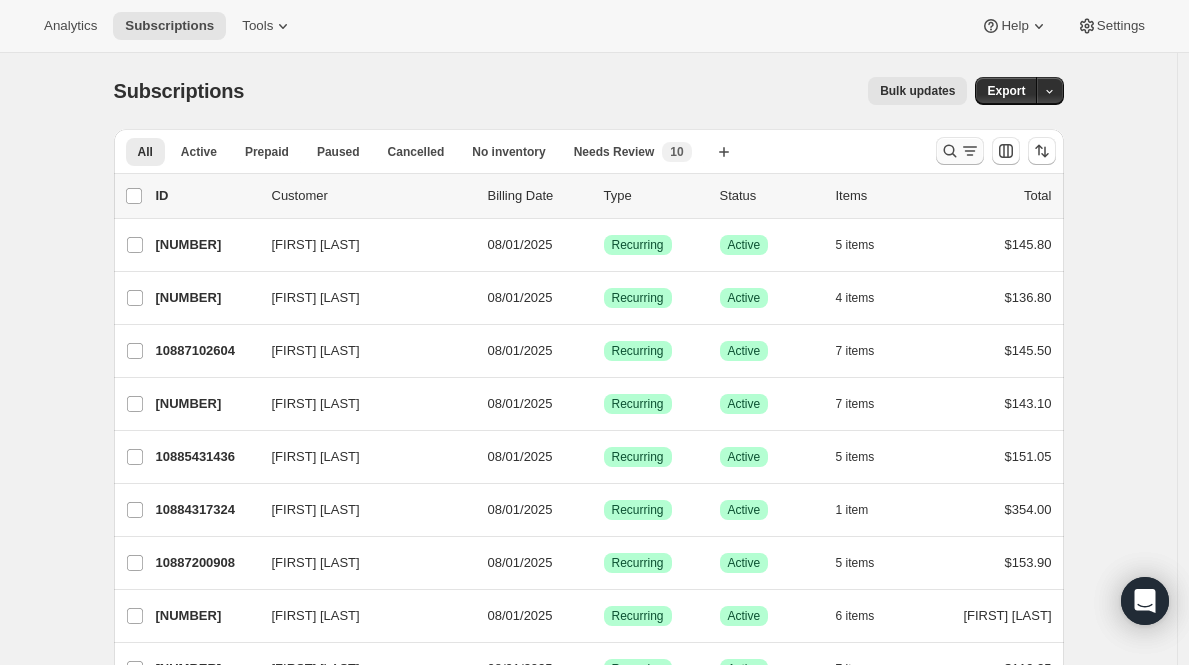 click 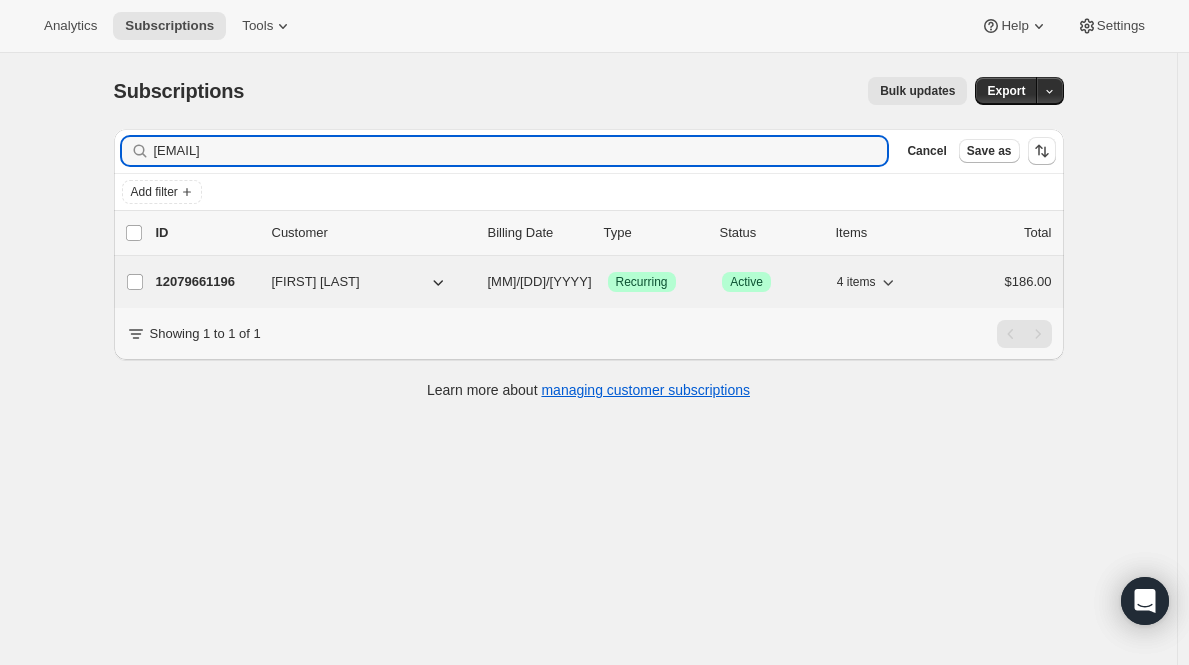 type on "[EMAIL]" 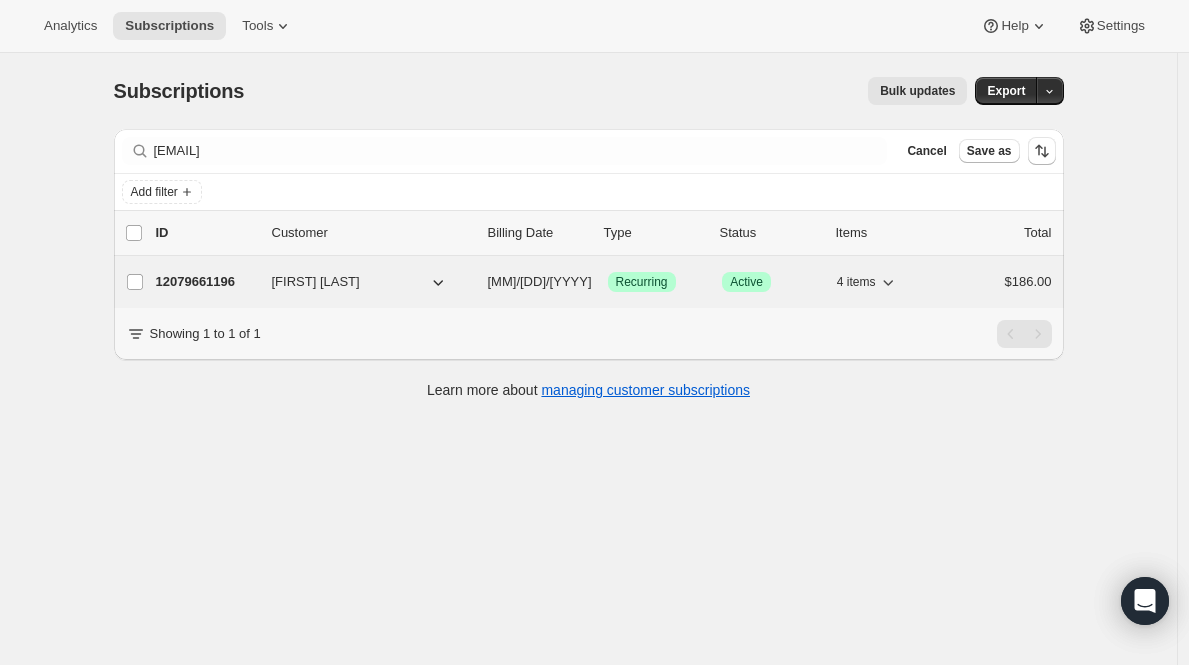 click on "12079661196" at bounding box center (206, 282) 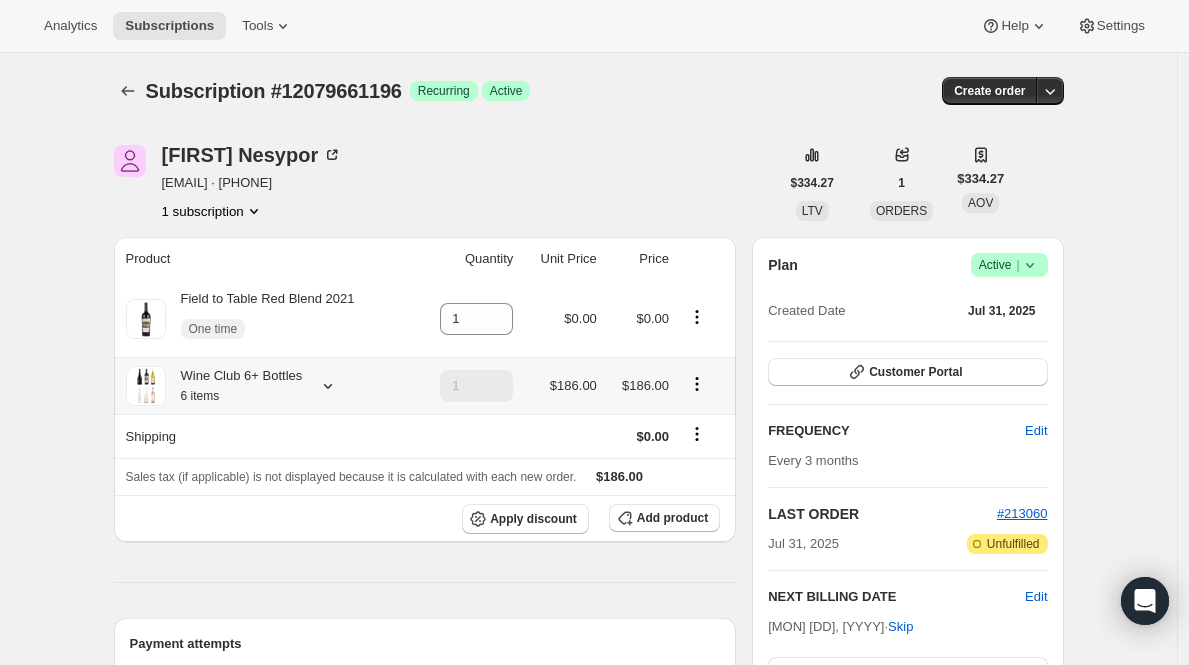 click 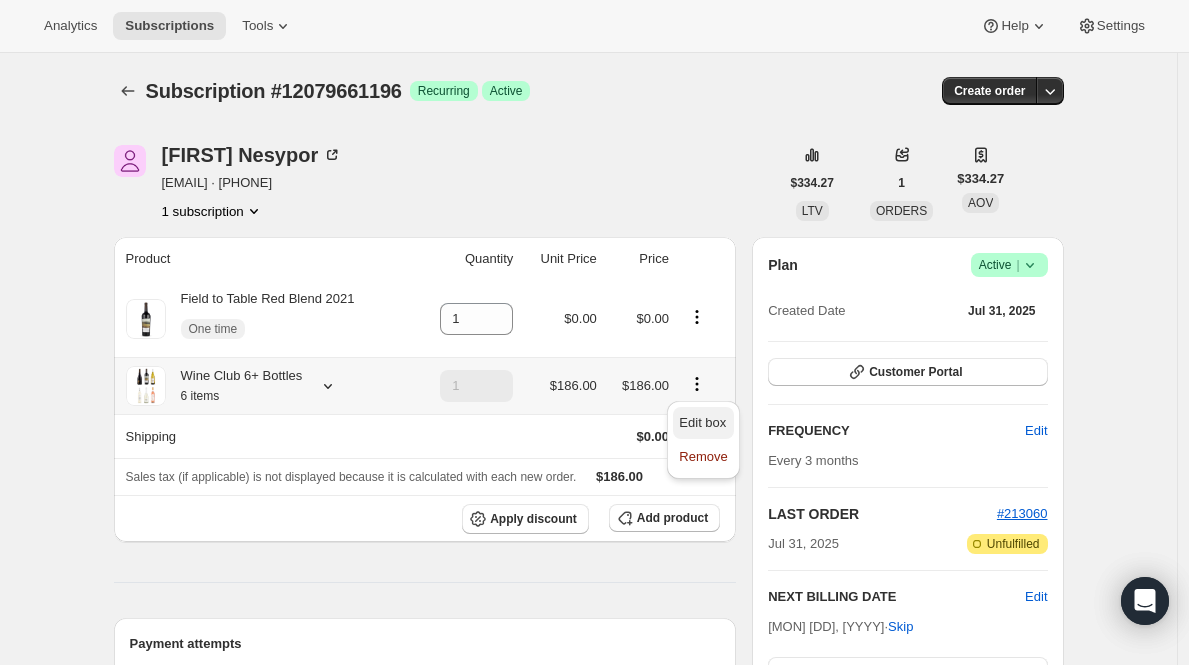 click on "Edit box" at bounding box center (703, 423) 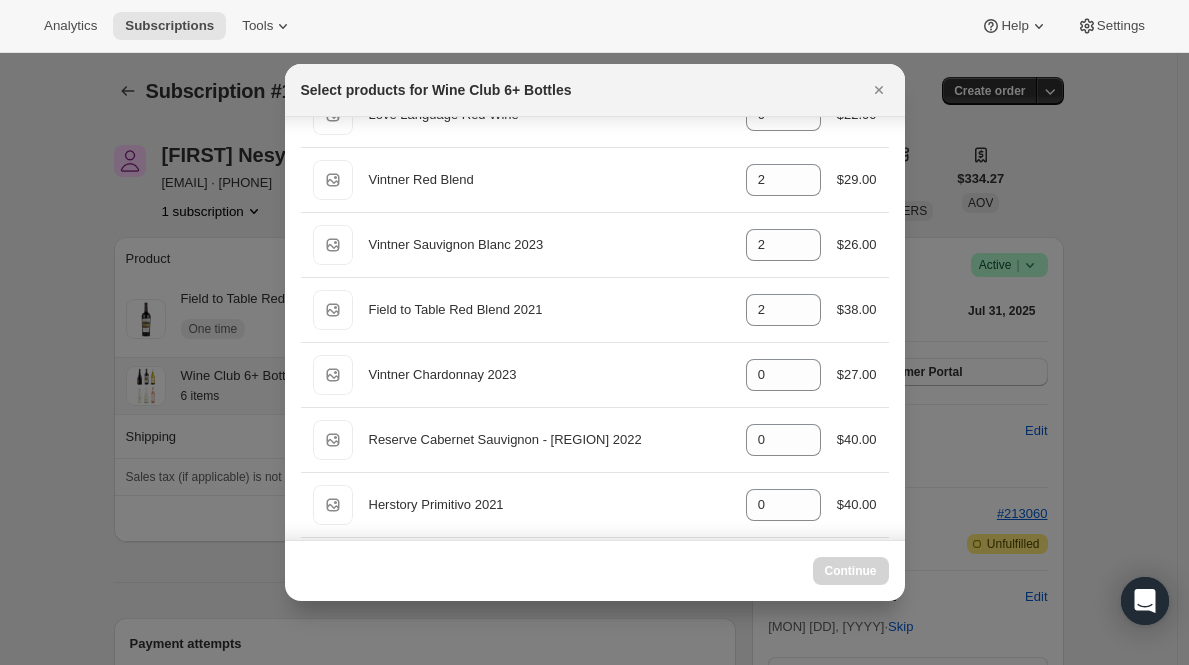 scroll, scrollTop: 713, scrollLeft: 0, axis: vertical 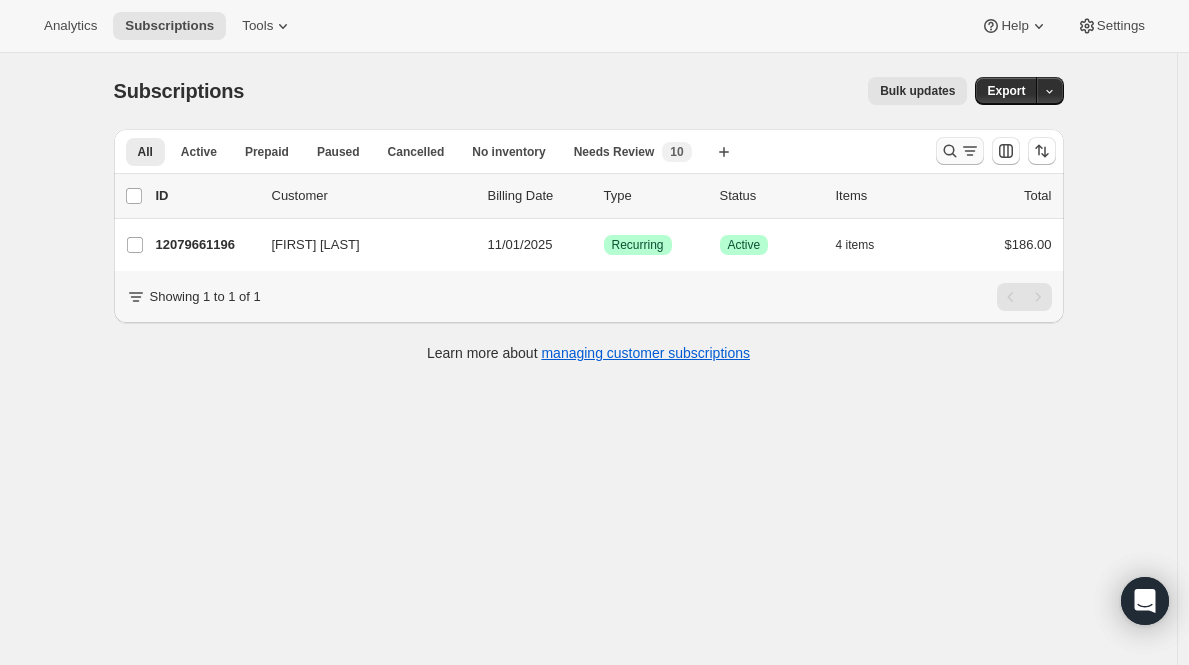 click at bounding box center [960, 151] 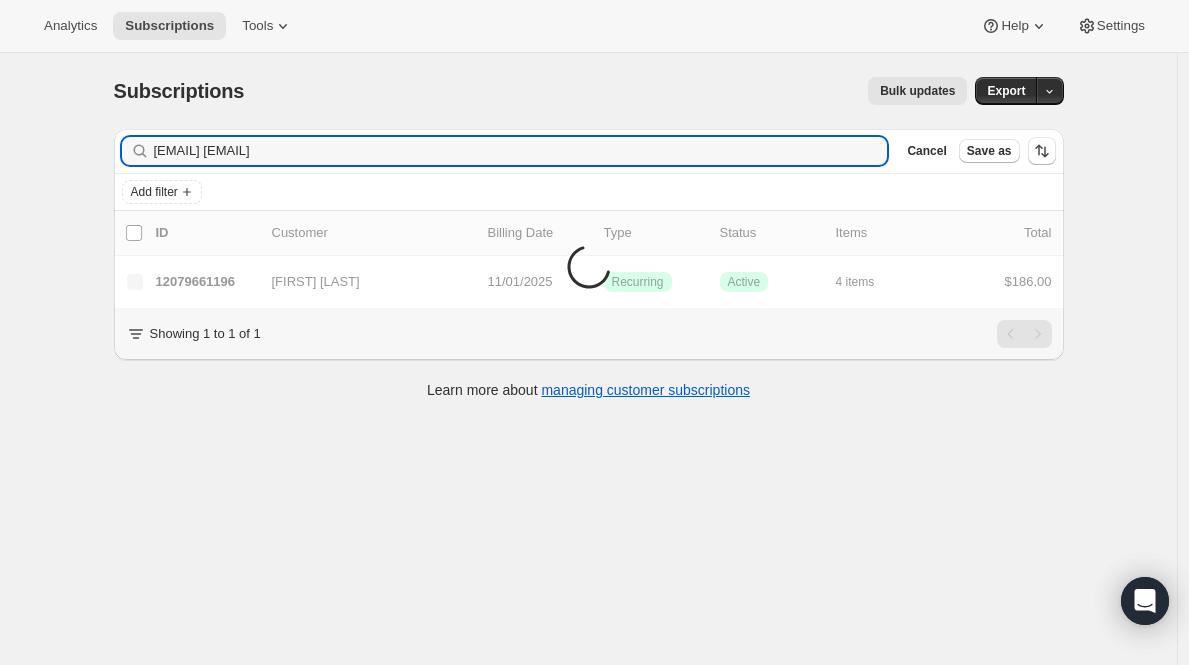 click on "Filter subscribers anesypor@gmail.comdeirdre.donovan3@gmail.com Clear Cancel Save as" at bounding box center [589, 151] 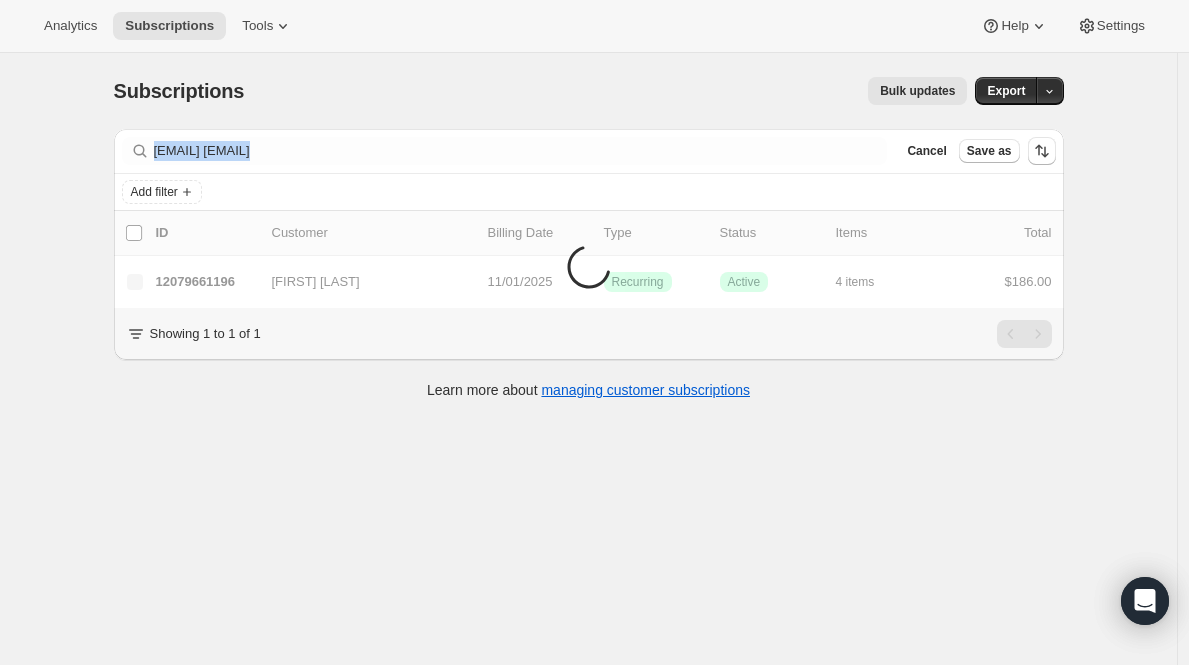 click on "Filter subscribers anesypor@gmail.comdeirdre.donovan3@gmail.com Clear Cancel Save as" at bounding box center [589, 151] 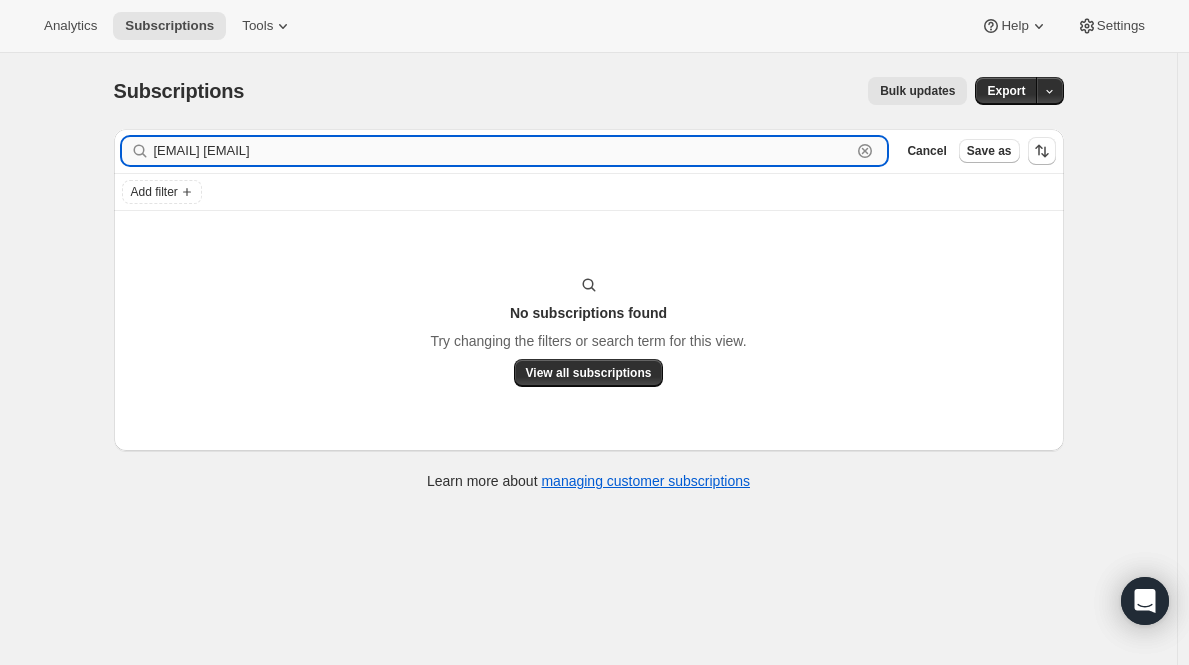click on "anesypor@gmail.comdeirdre.donovan3@gmail.com" at bounding box center (503, 151) 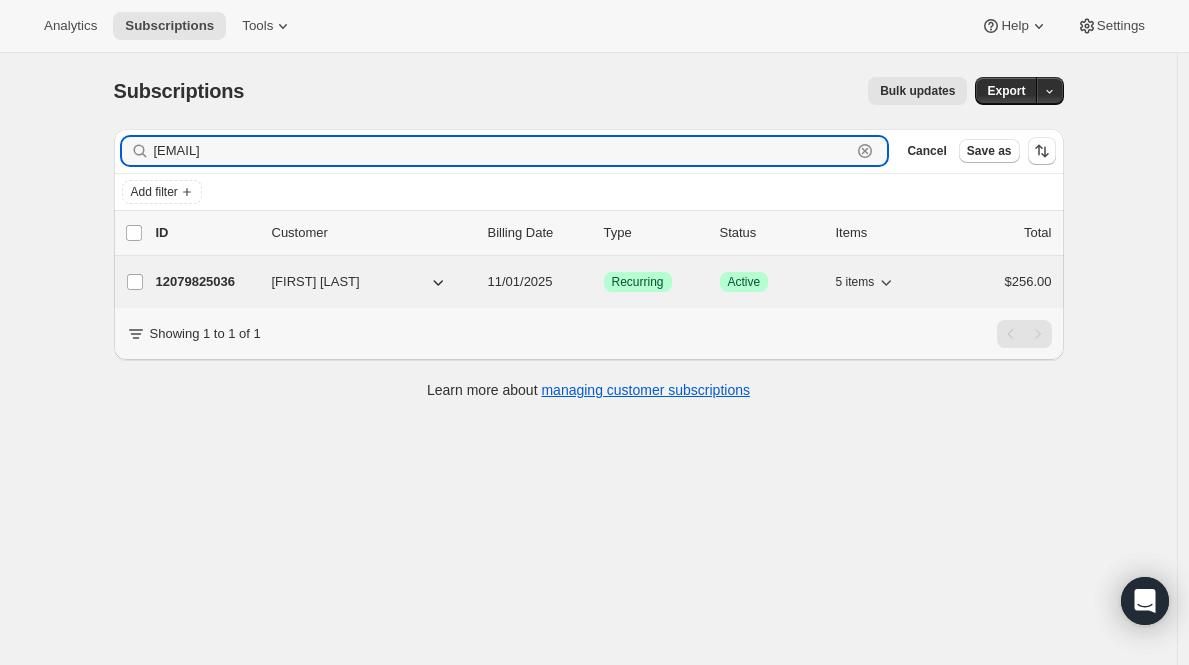 type on "deirdre.donovan3@gmail.com" 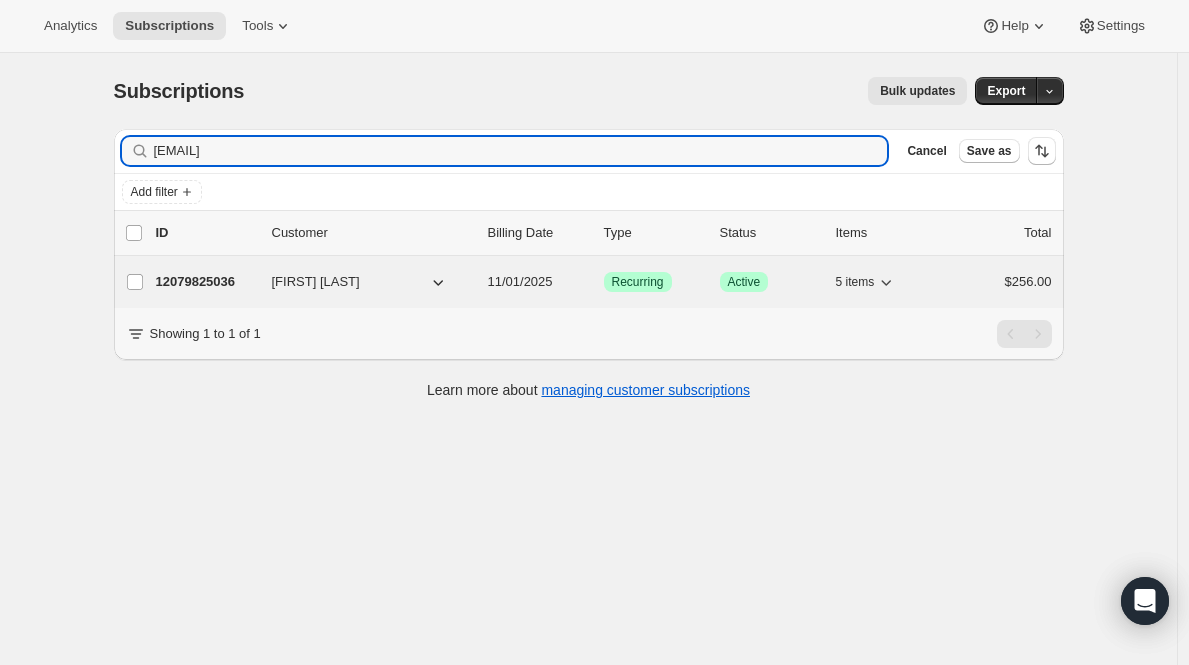 click on "12079825036" at bounding box center (206, 282) 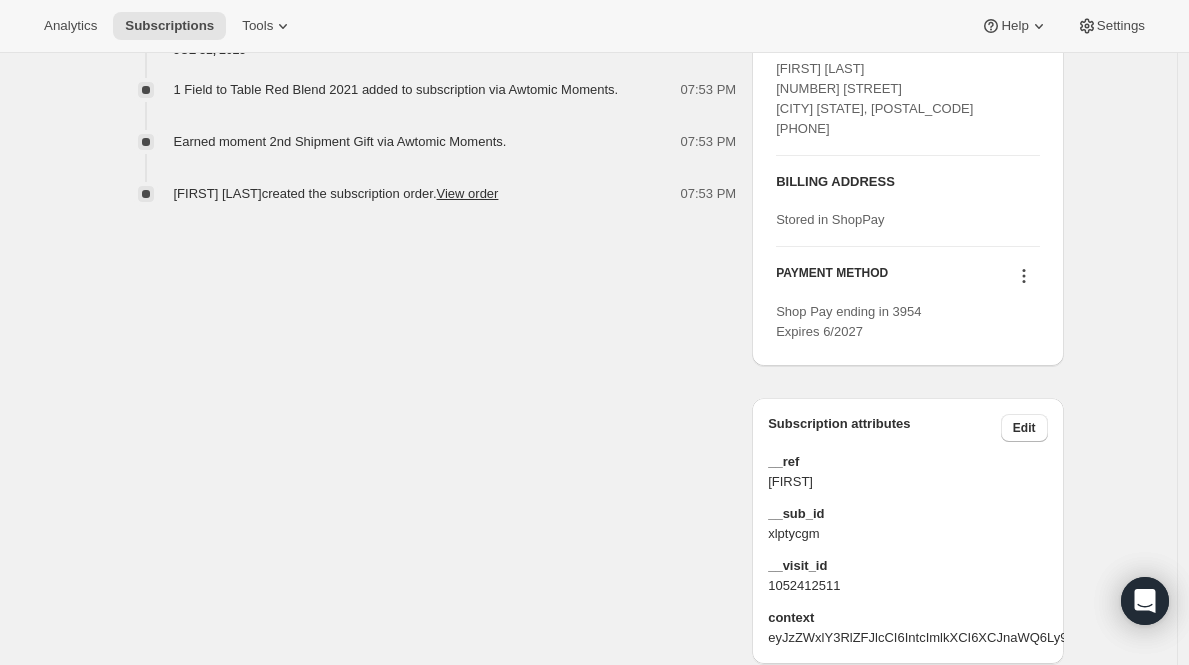 scroll, scrollTop: 0, scrollLeft: 0, axis: both 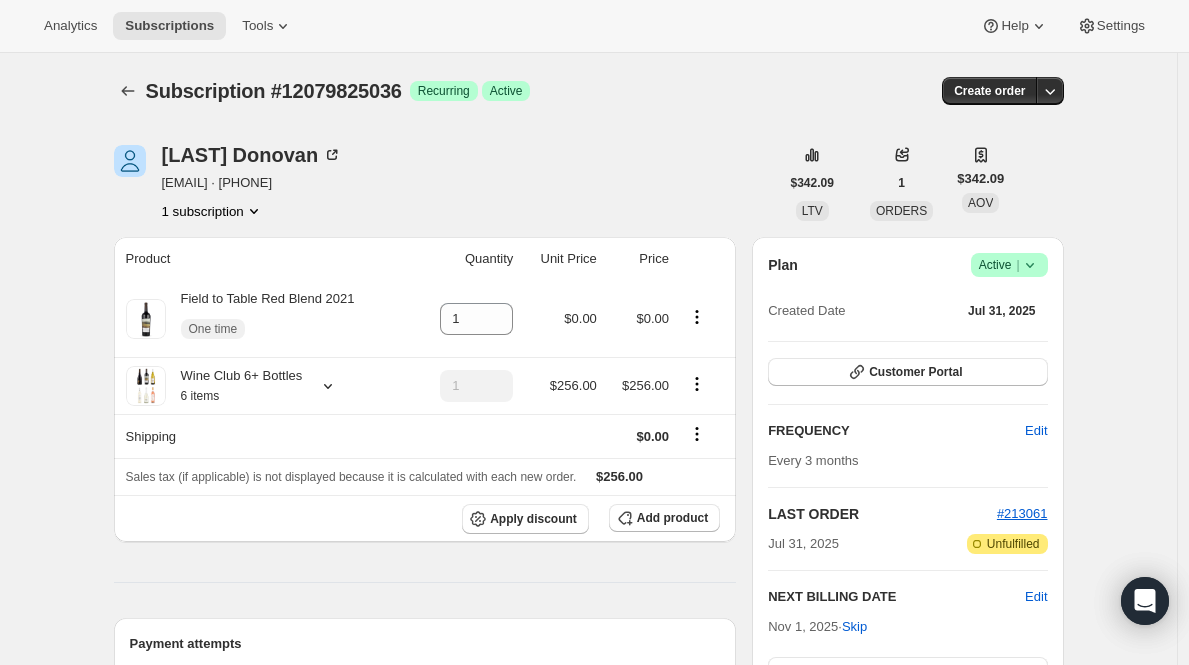 click on "deirdre.donovan3@gmail.com · +17203206287" at bounding box center (252, 183) 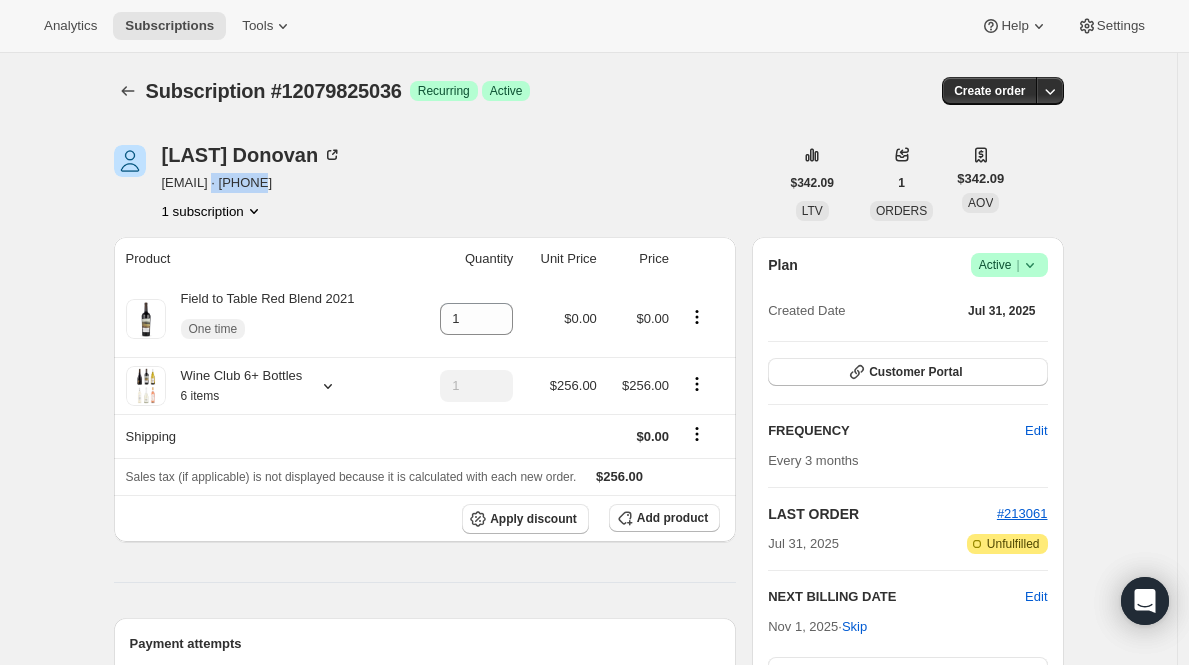 click on "deirdre.donovan3@gmail.com · +17203206287" at bounding box center [252, 183] 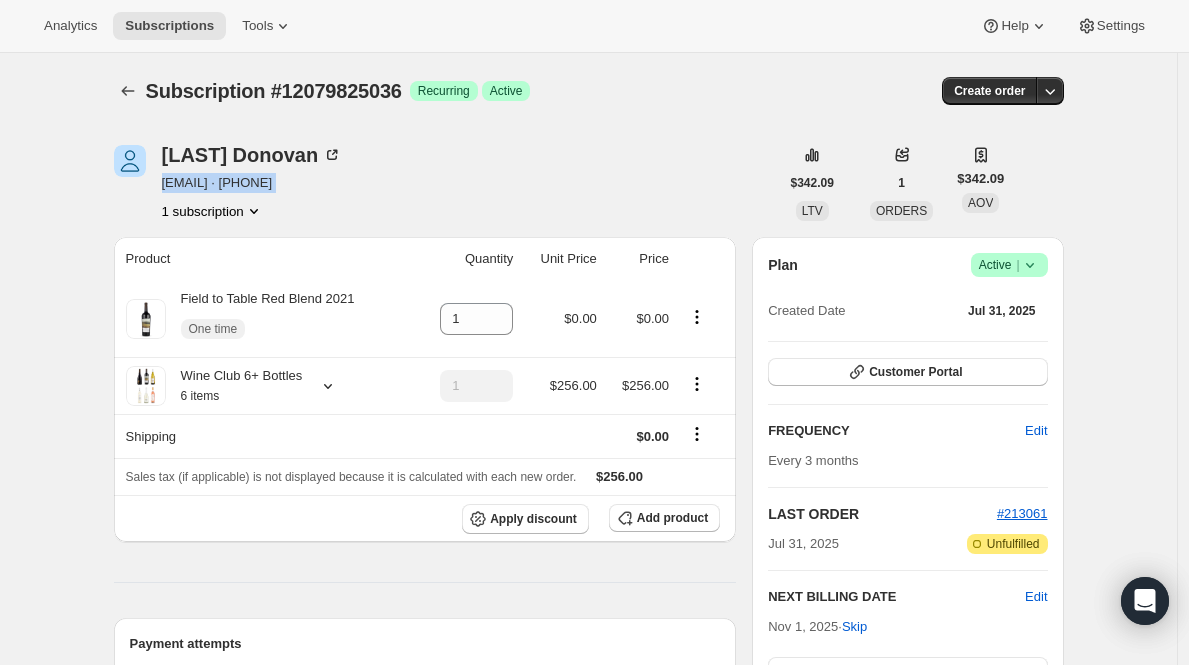click on "deirdre.donovan3@gmail.com · +17203206287" at bounding box center (252, 183) 